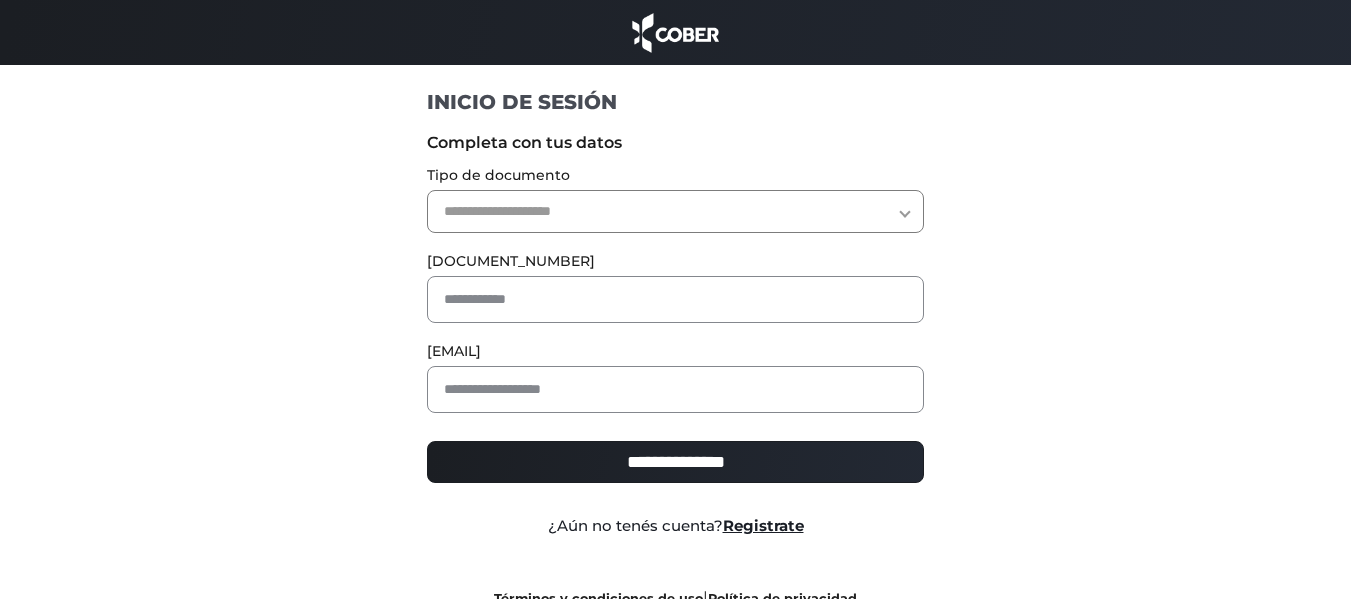 scroll, scrollTop: 0, scrollLeft: 0, axis: both 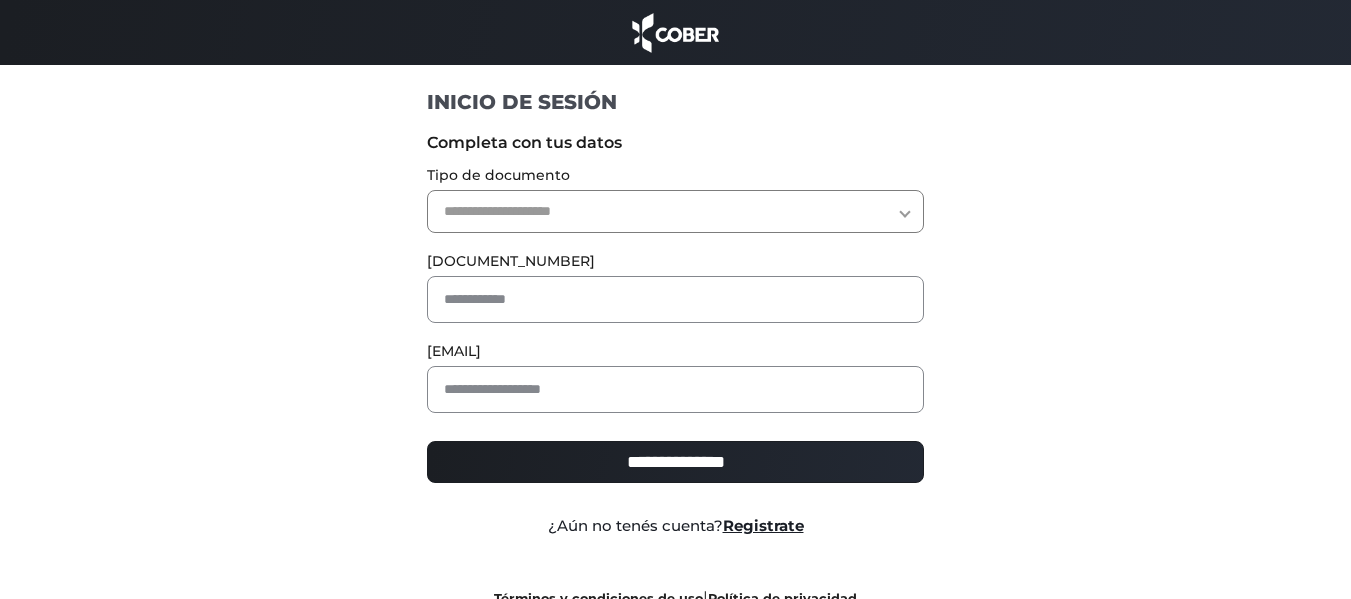 click on "**********" at bounding box center [675, 211] 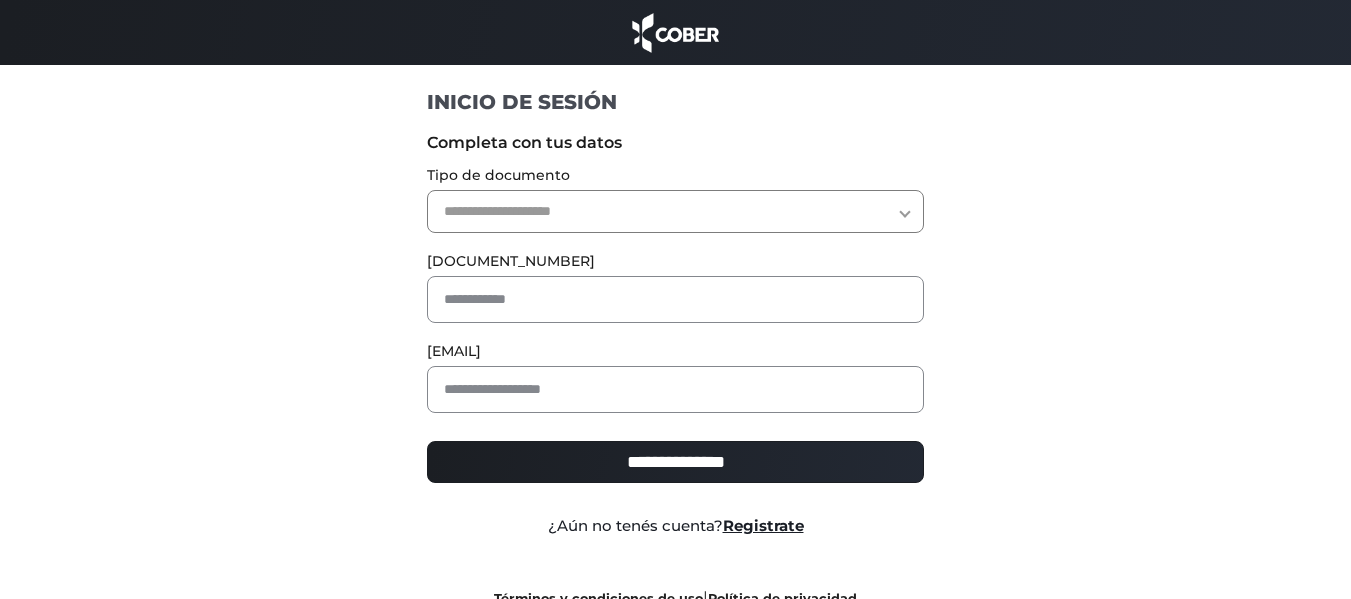 select on "***" 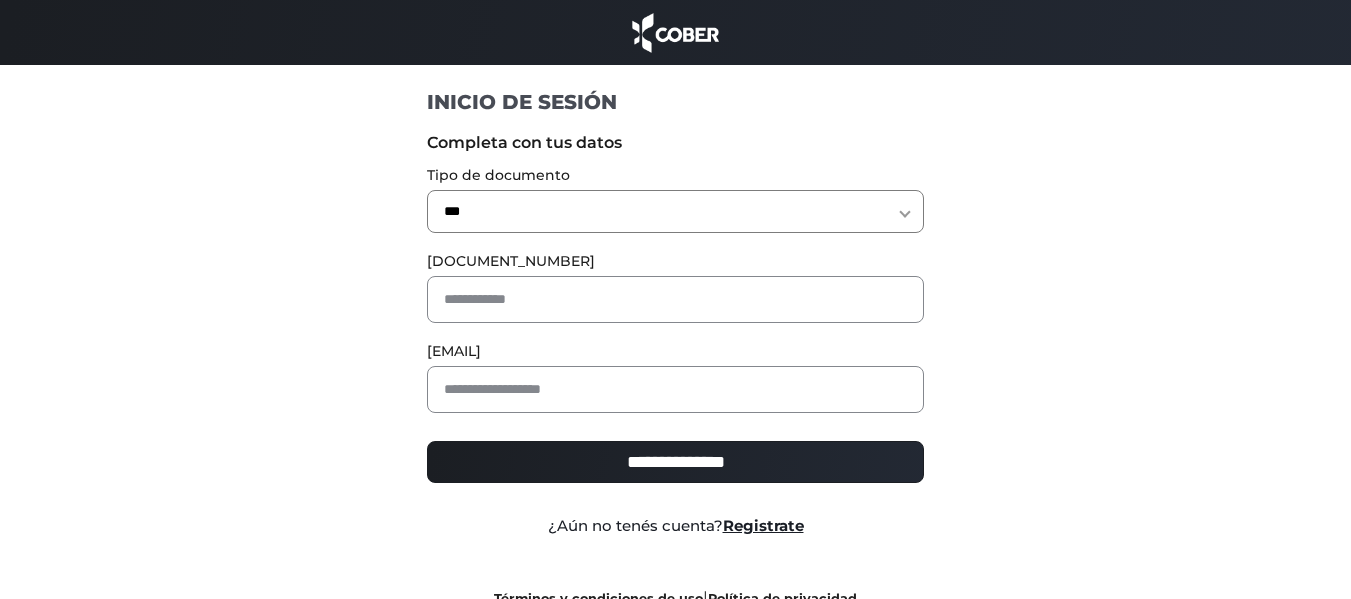 click on "**********" at bounding box center (675, 211) 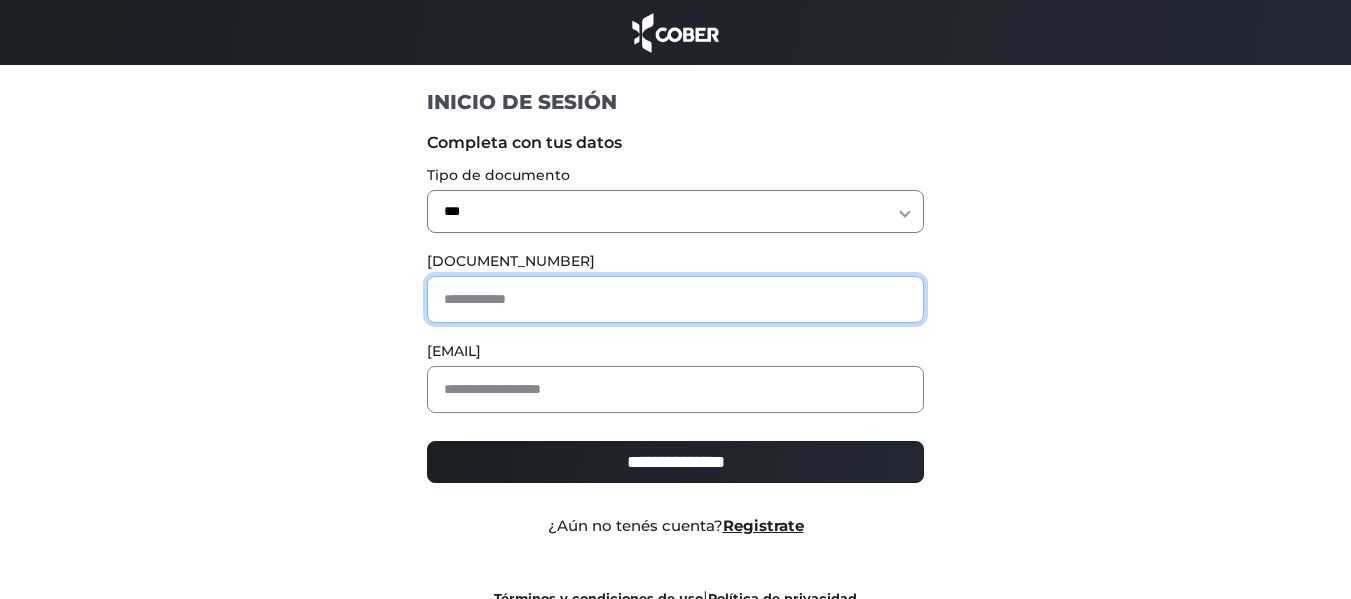 click at bounding box center (675, 299) 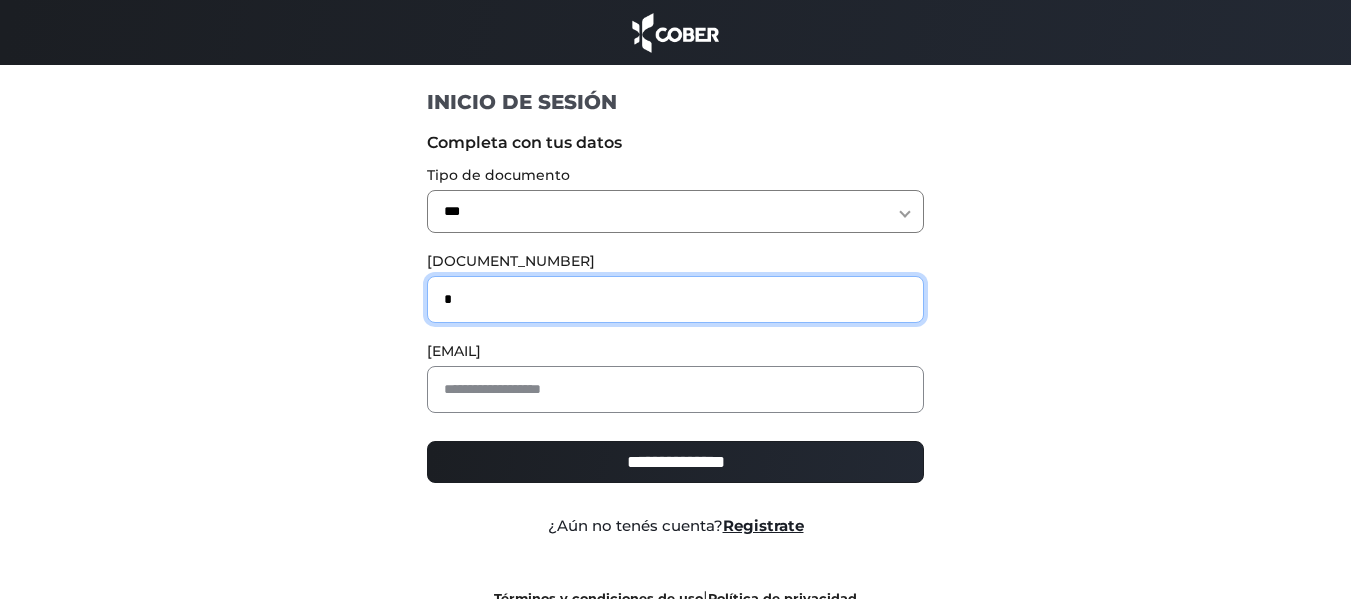 type on "*" 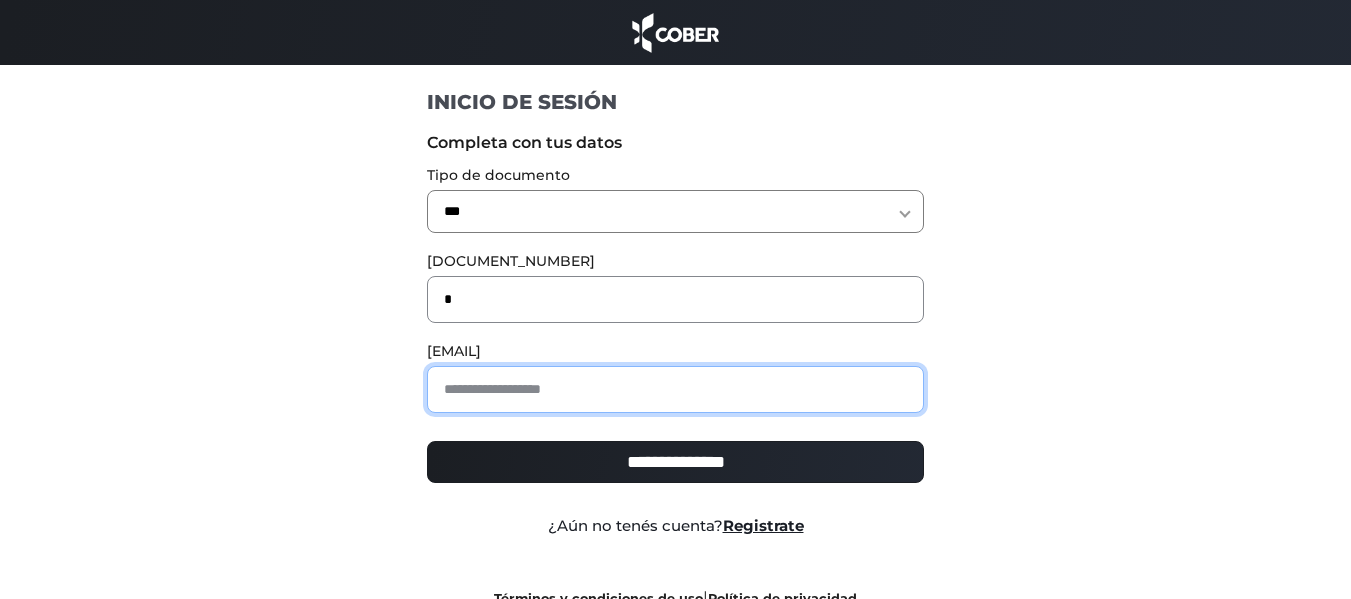 click at bounding box center [675, 389] 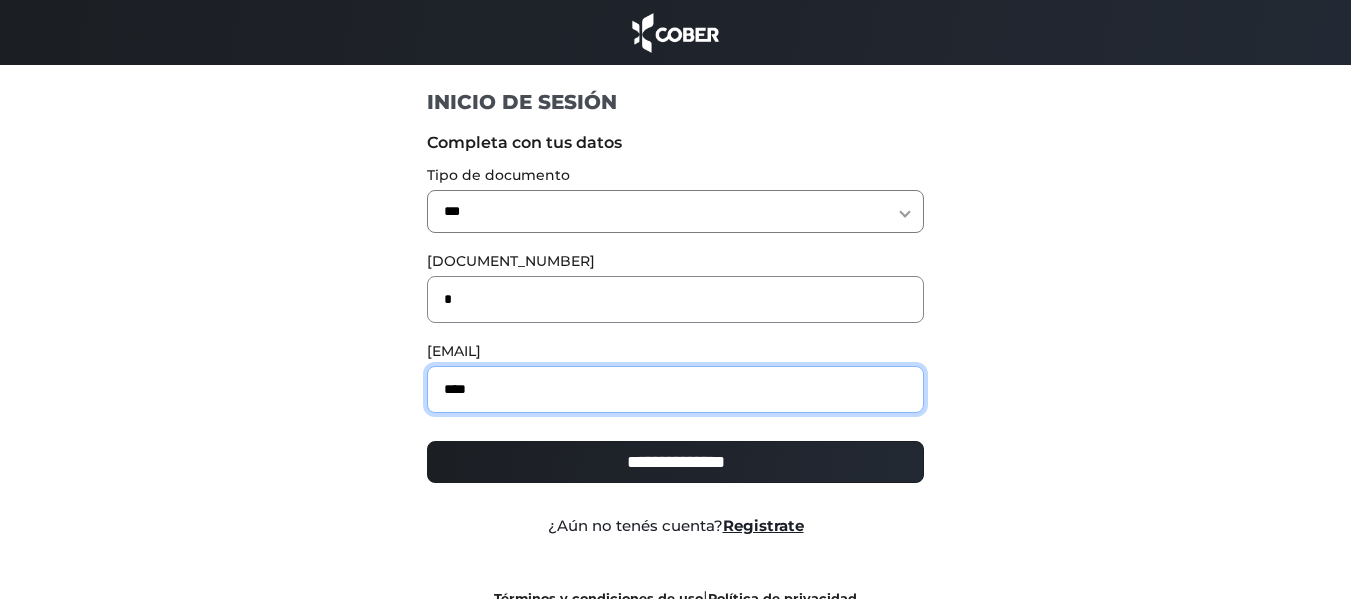 type on "**********" 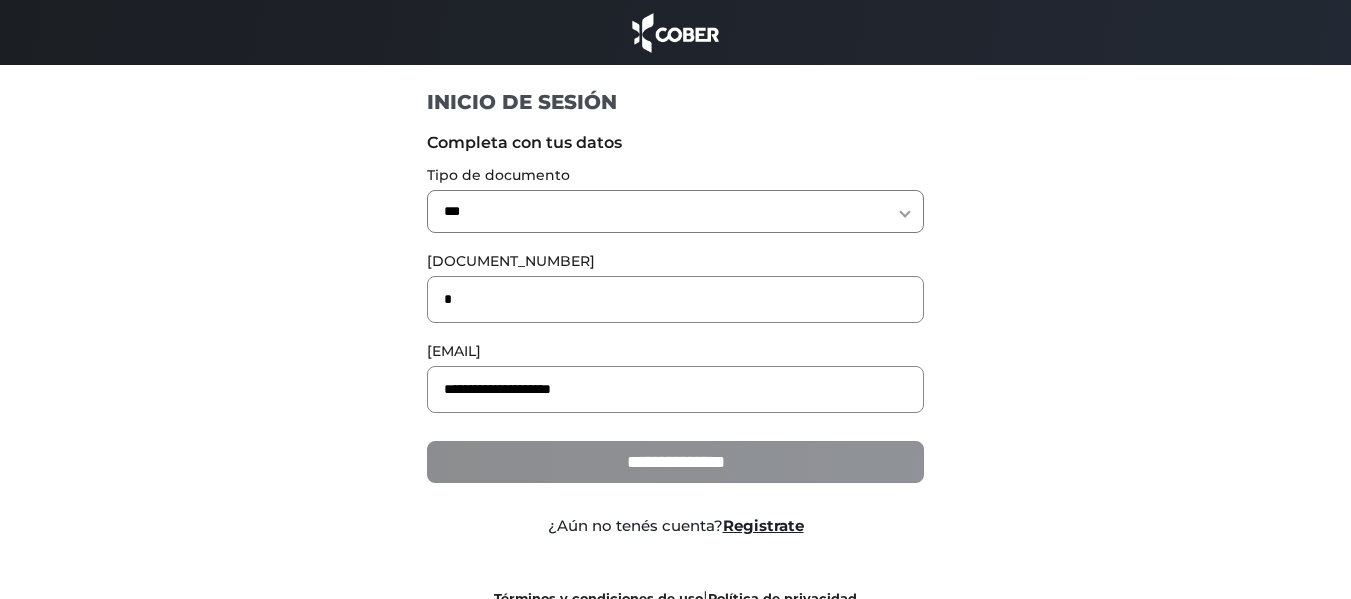 click on "**********" at bounding box center [675, 462] 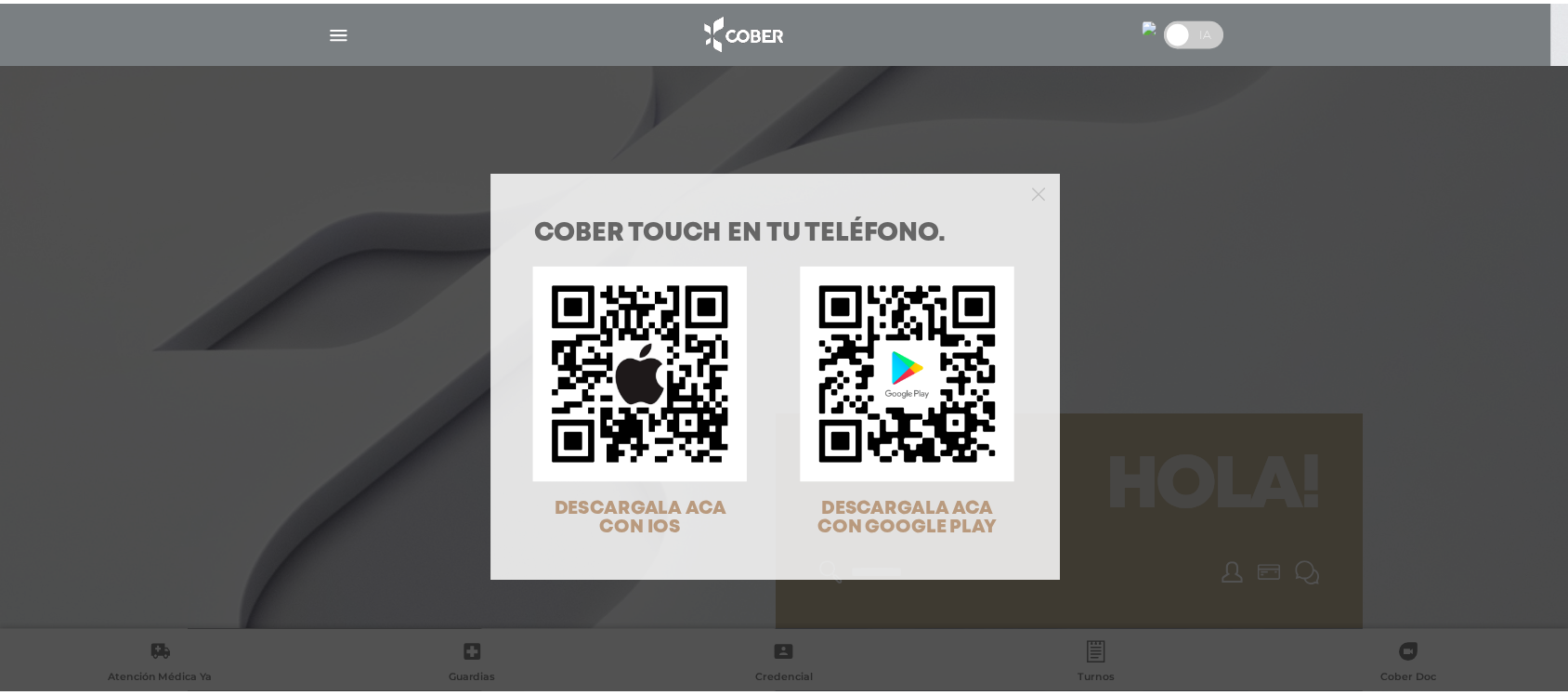 scroll, scrollTop: 0, scrollLeft: 0, axis: both 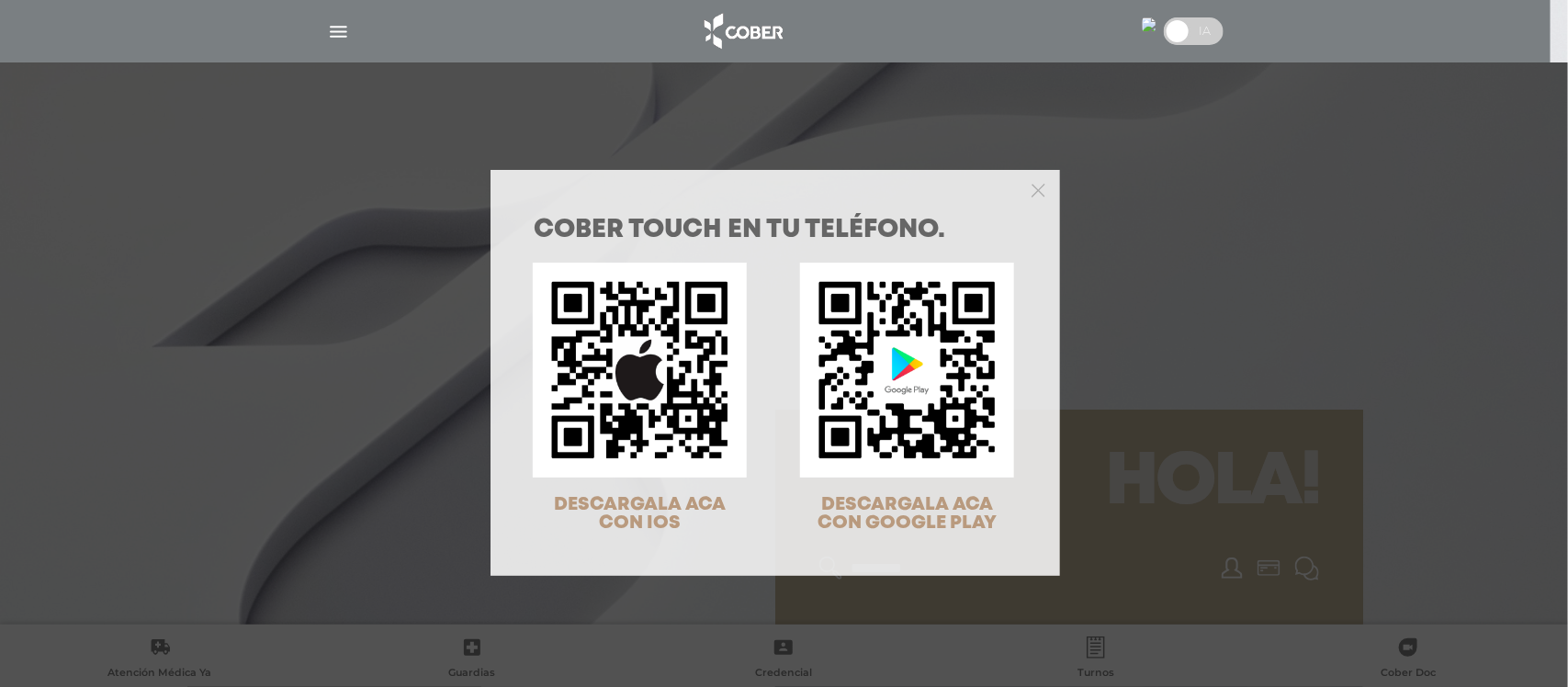 drag, startPoint x: 1038, startPoint y: 185, endPoint x: 1026, endPoint y: 186, distance: 12.041595 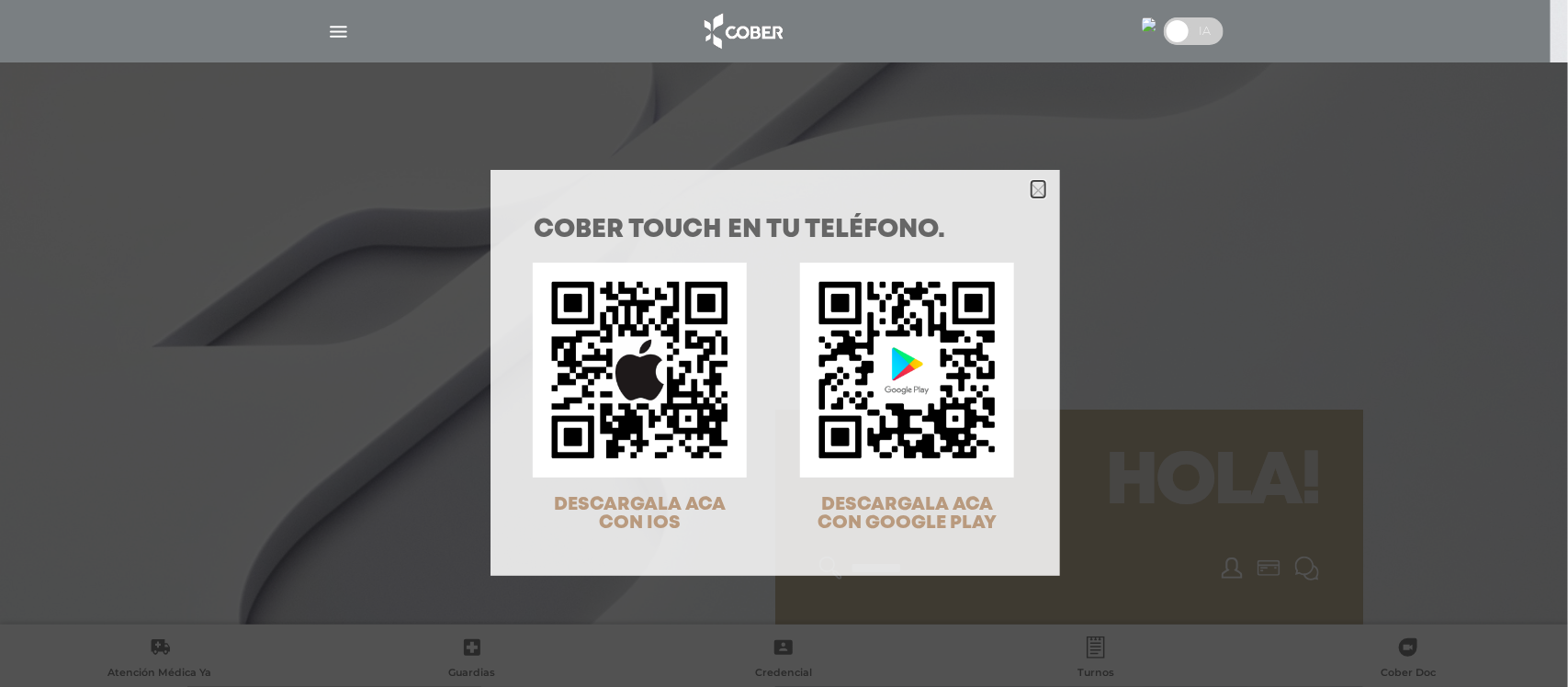 click at bounding box center (1038, 190) 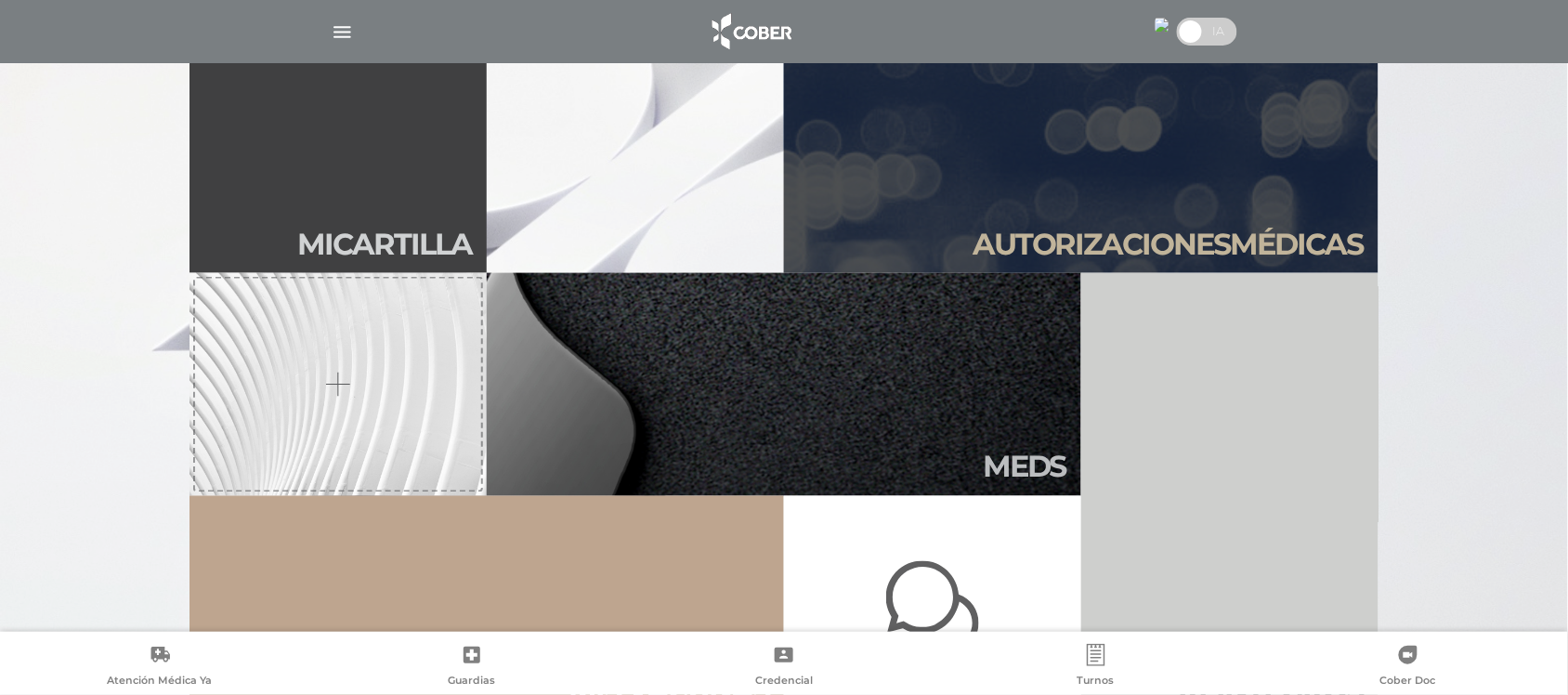scroll, scrollTop: 593, scrollLeft: 0, axis: vertical 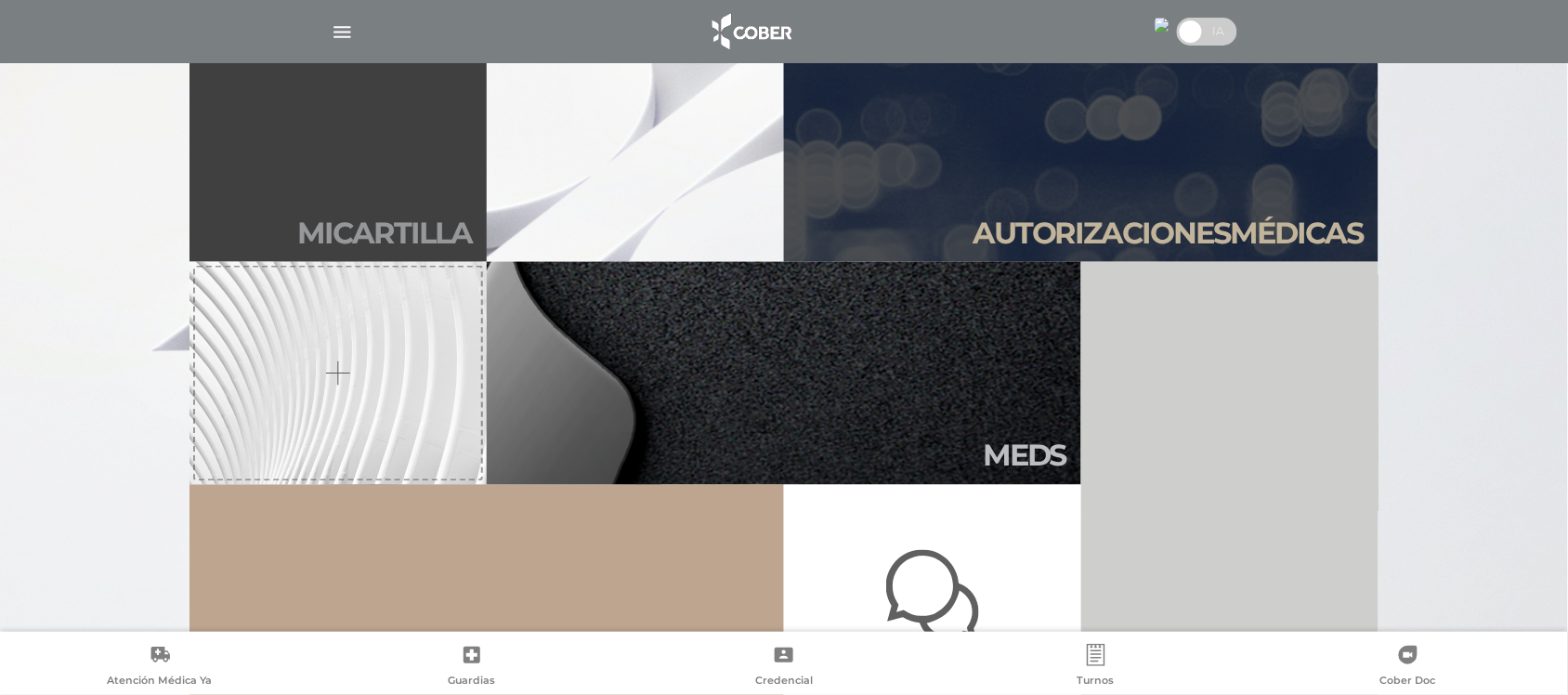 click on "Mi  car tilla" at bounding box center [338, 151] 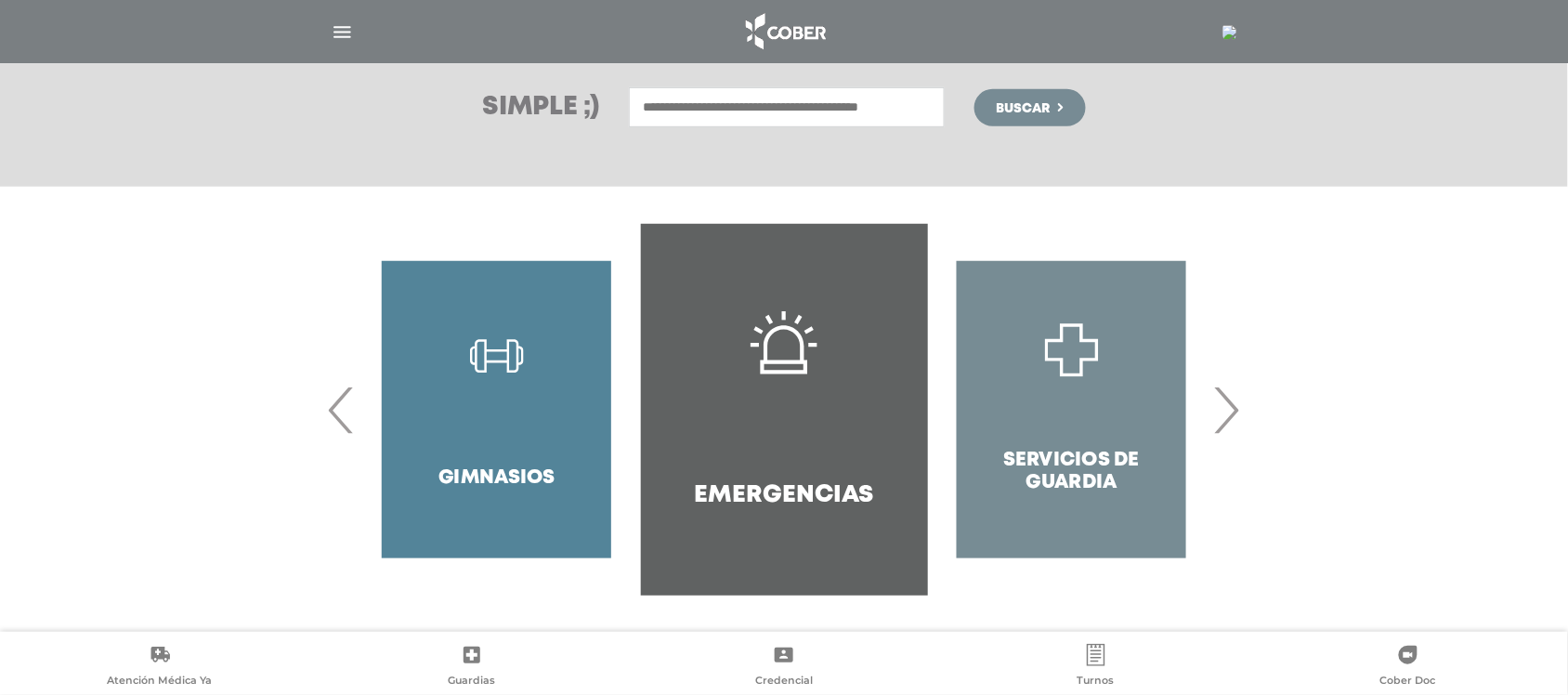 click on "›" at bounding box center (1226, 410) 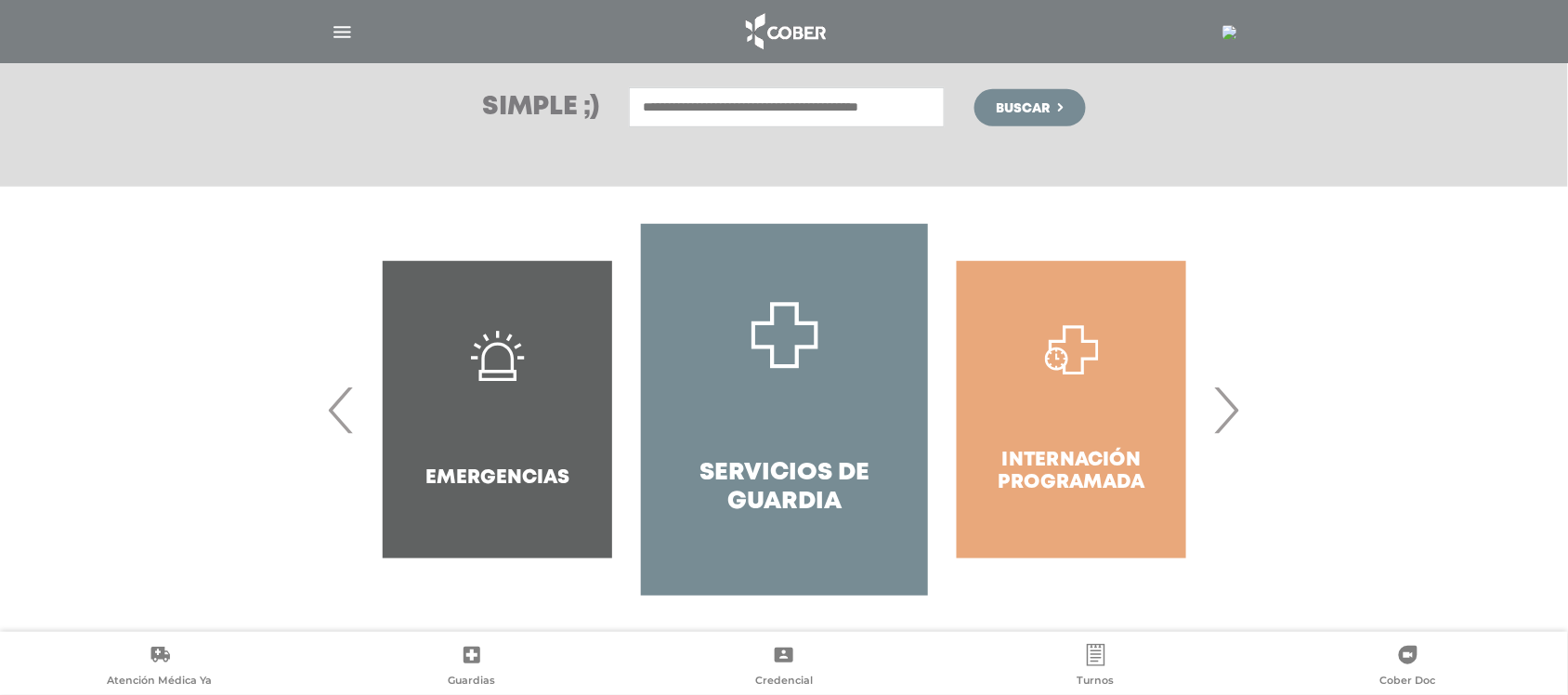 click on "›" at bounding box center (1226, 410) 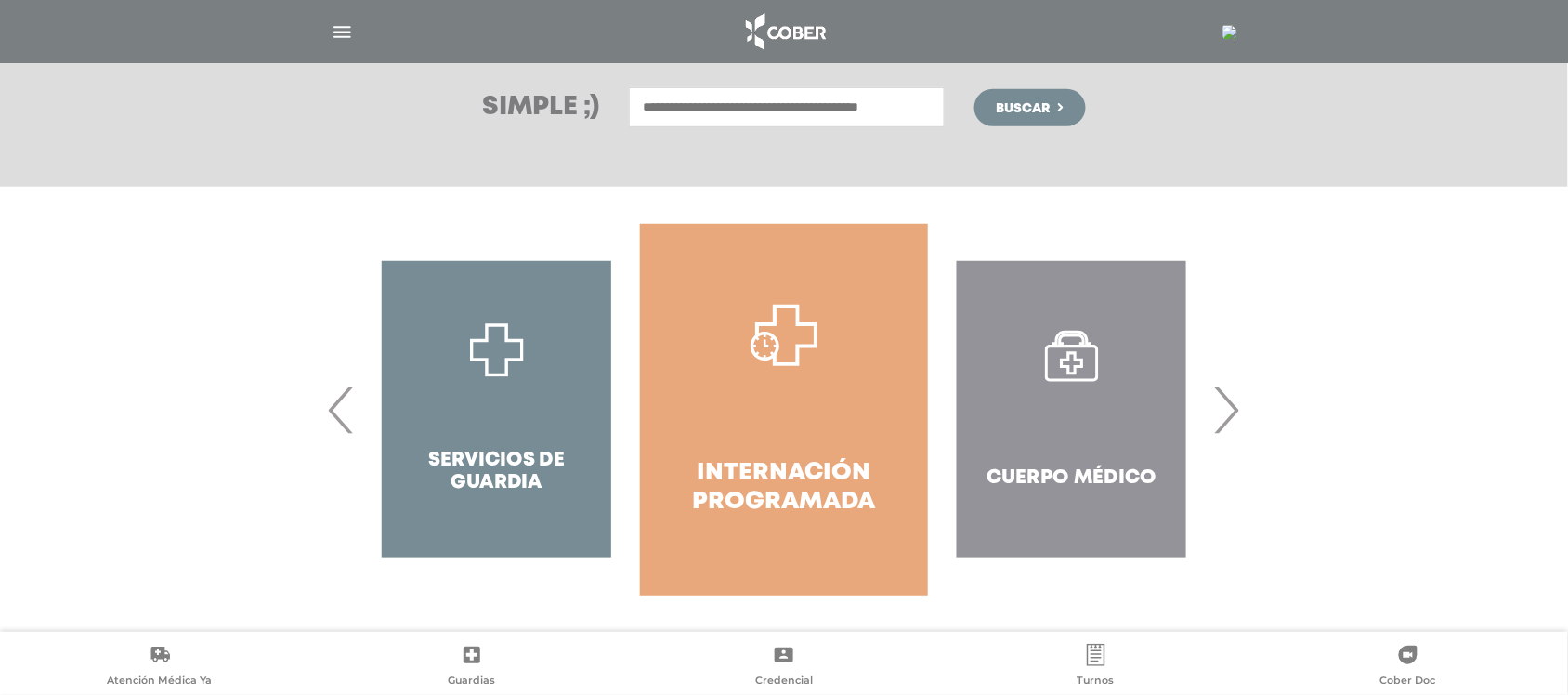 click on "›" at bounding box center (1226, 410) 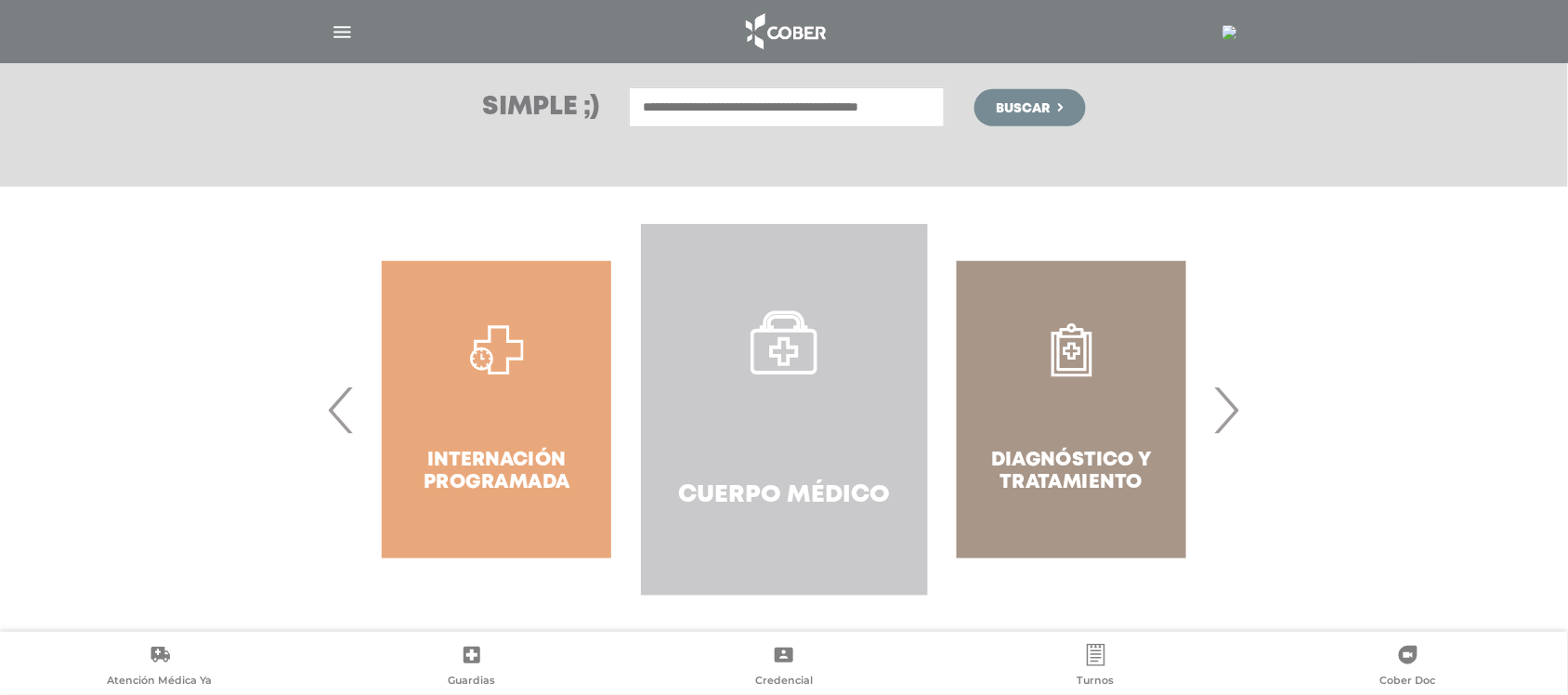 click on "Cuerpo Médico" at bounding box center [784, 410] 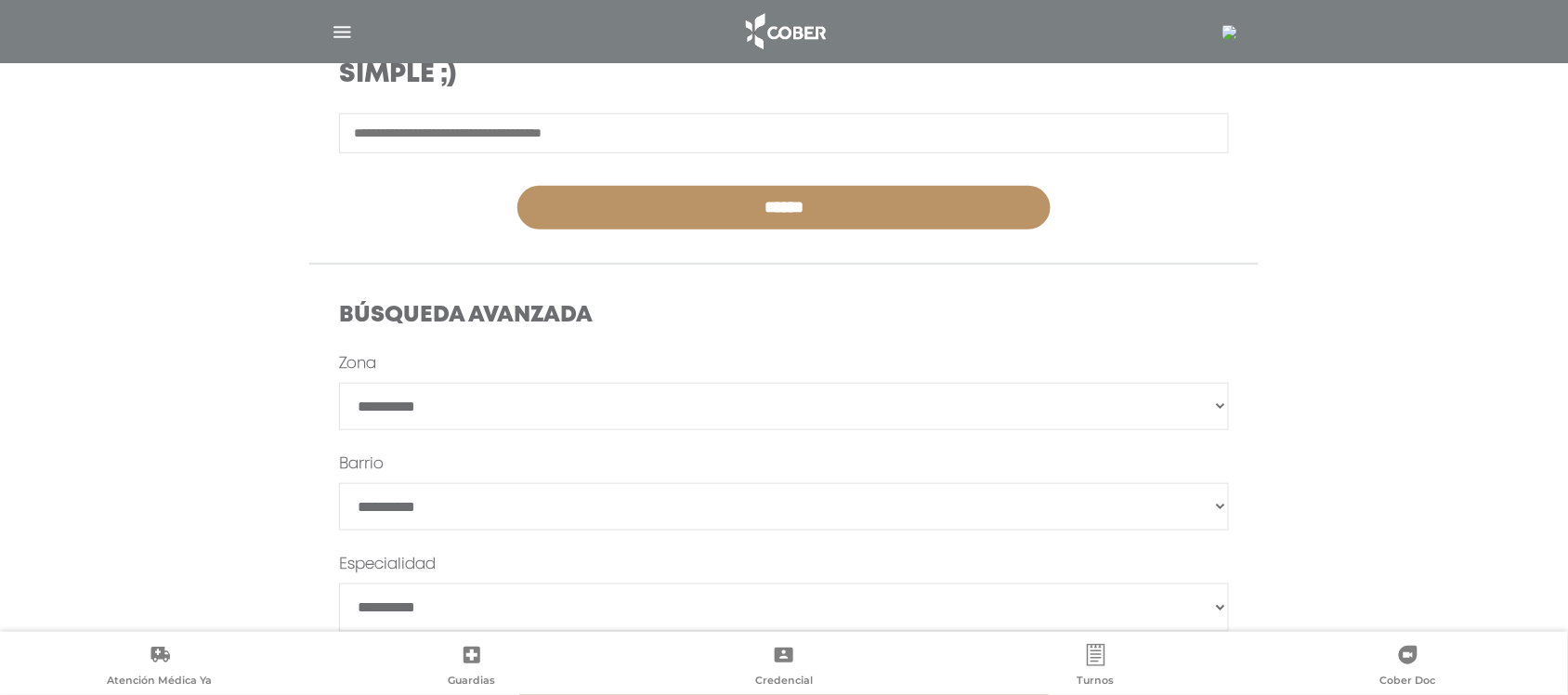 scroll, scrollTop: 356, scrollLeft: 0, axis: vertical 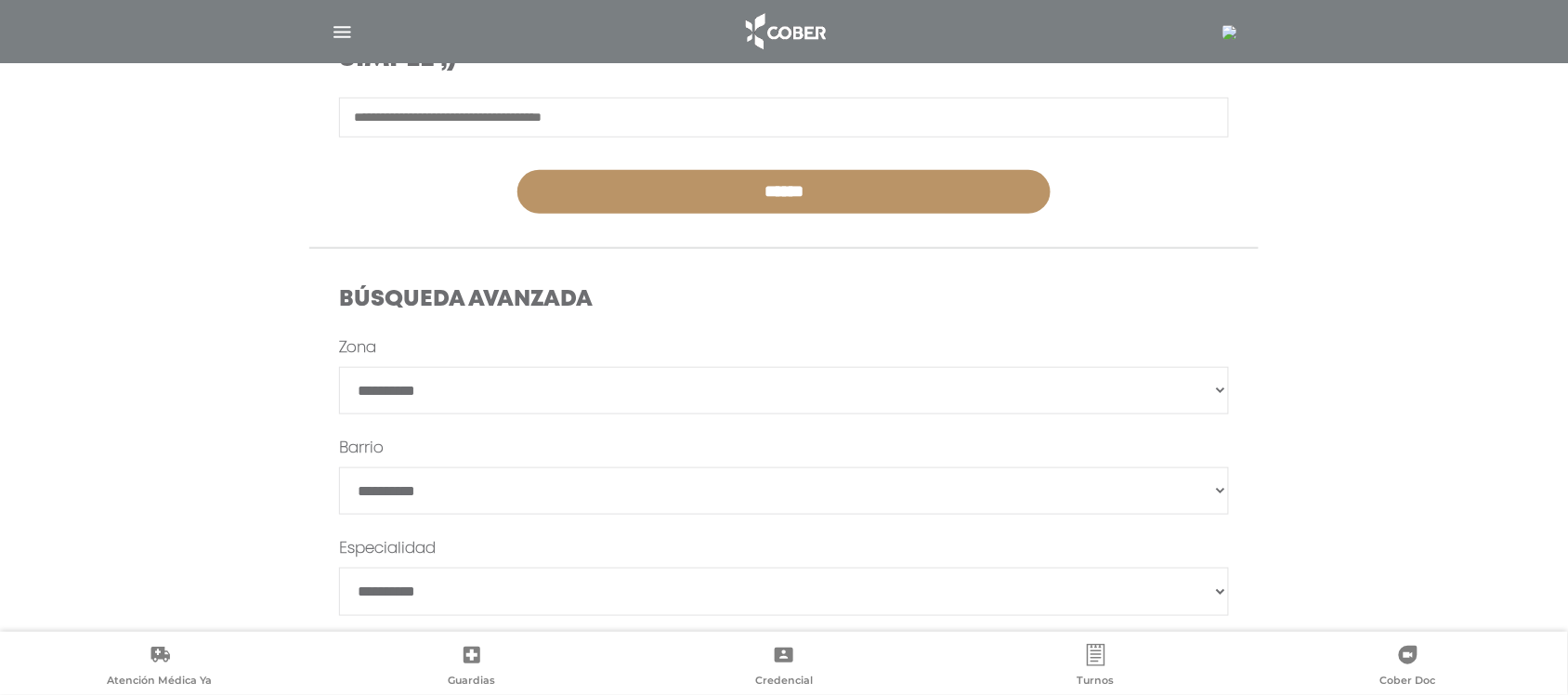 click on "**********" at bounding box center (784, 390) 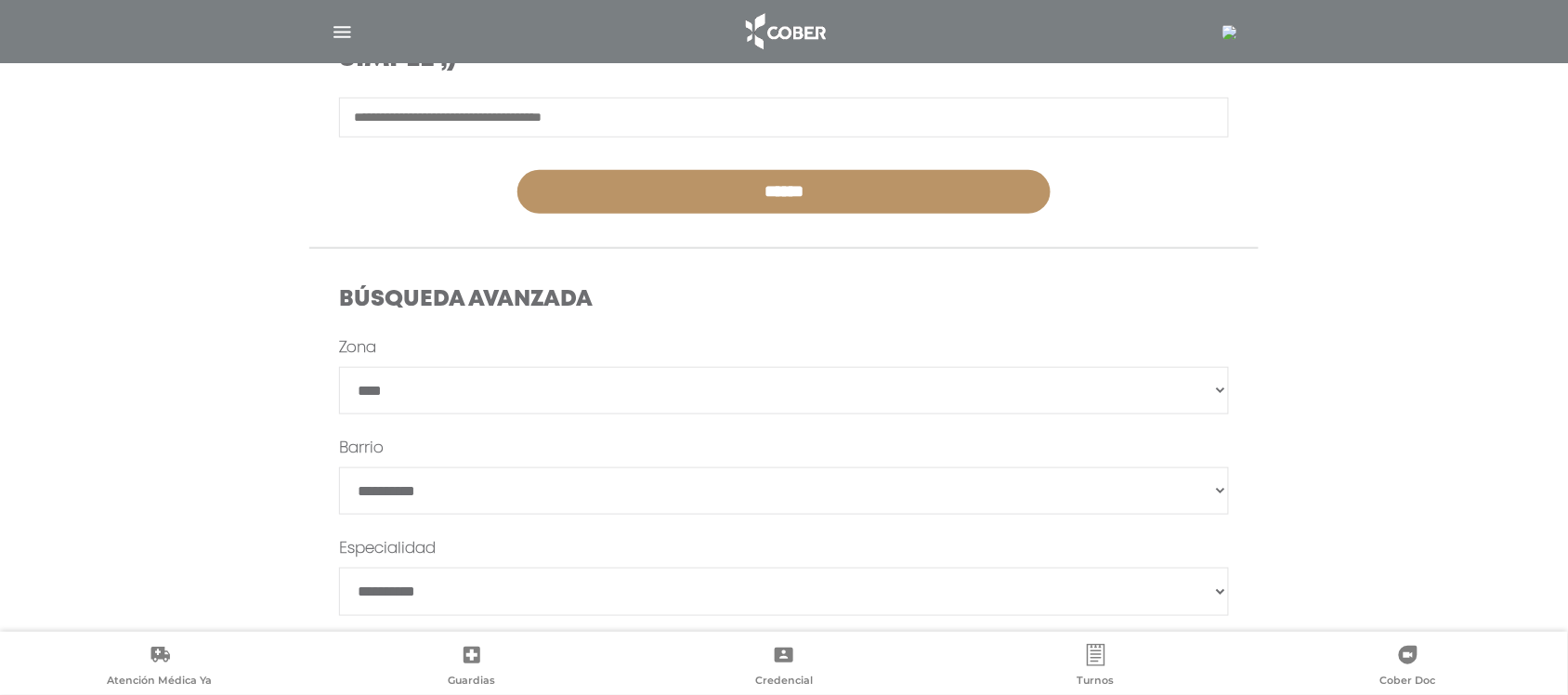 click on "**********" at bounding box center [784, 390] 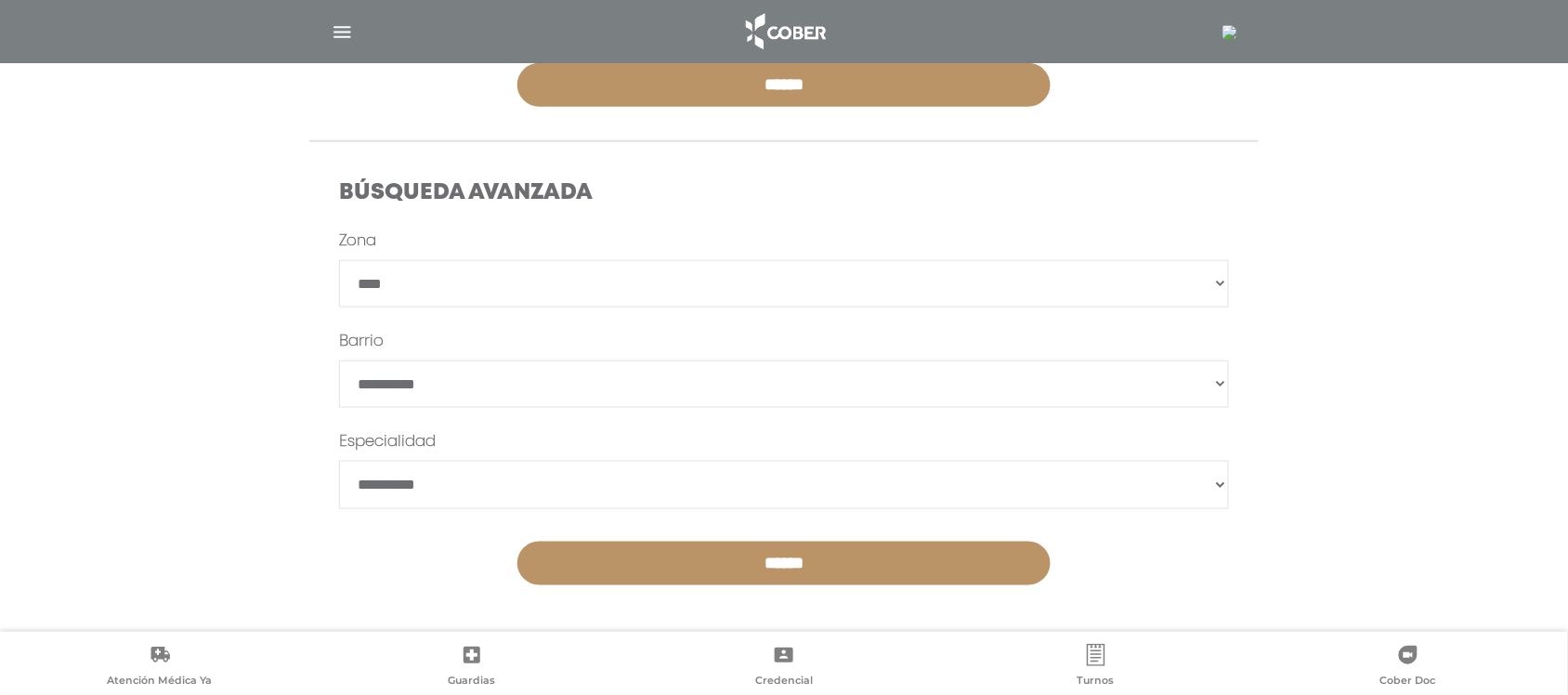 click on "******" at bounding box center (784, 563) 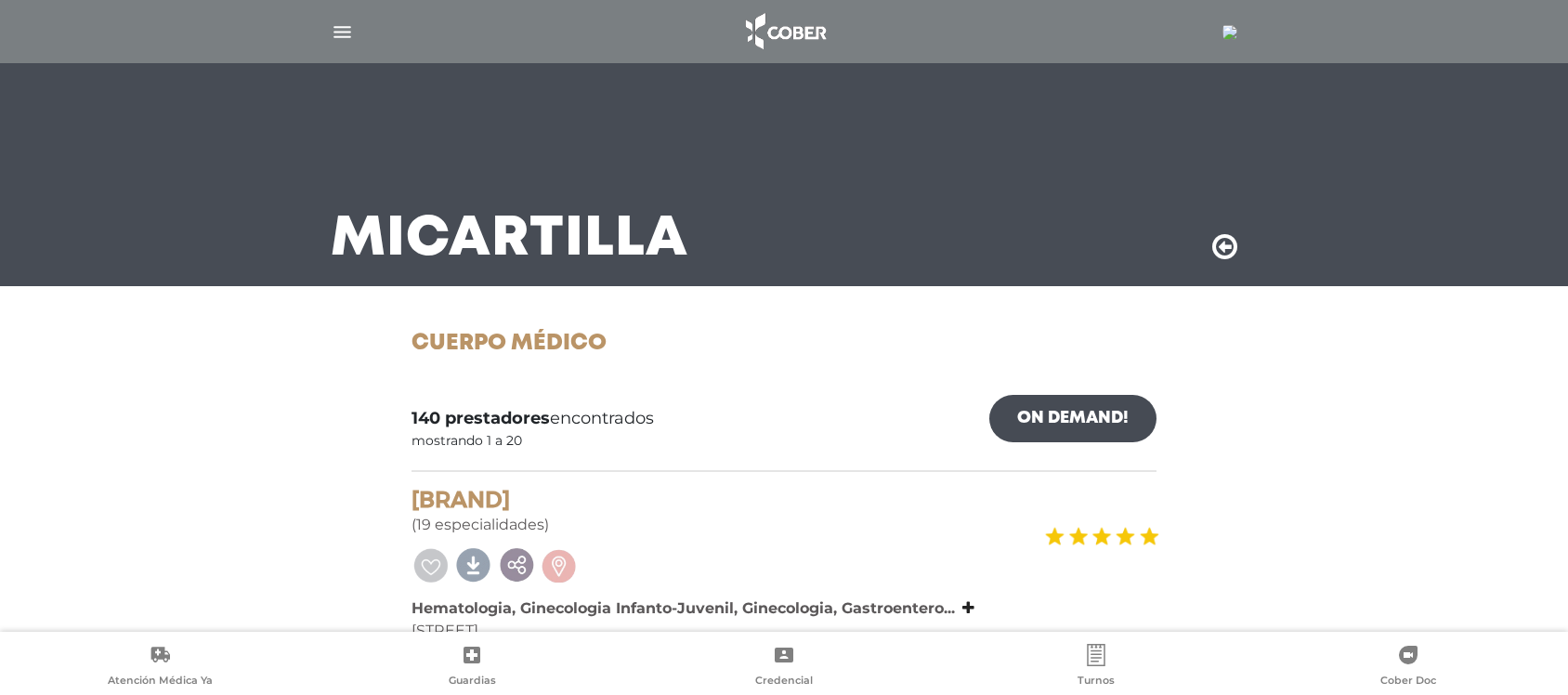 scroll, scrollTop: 0, scrollLeft: 0, axis: both 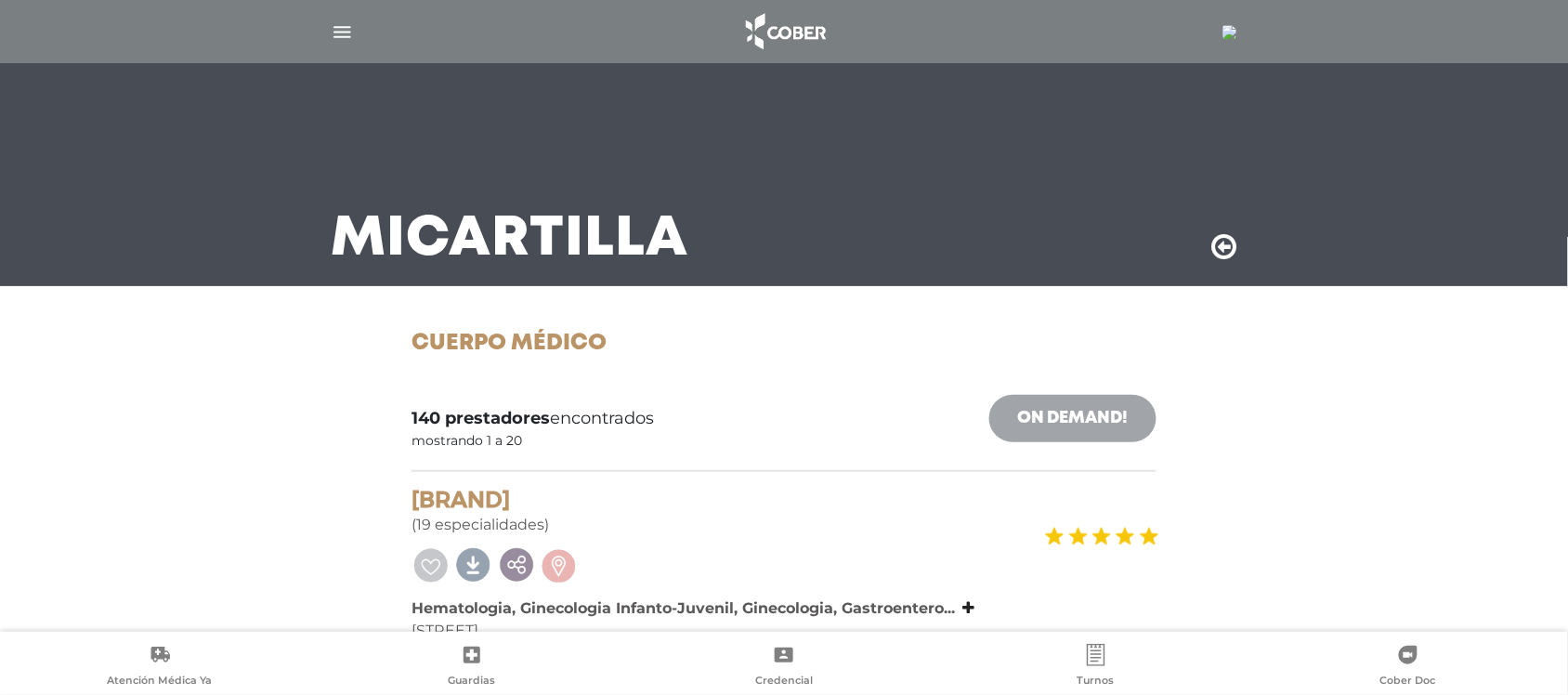click on "On Demand!" at bounding box center (1073, 418) 